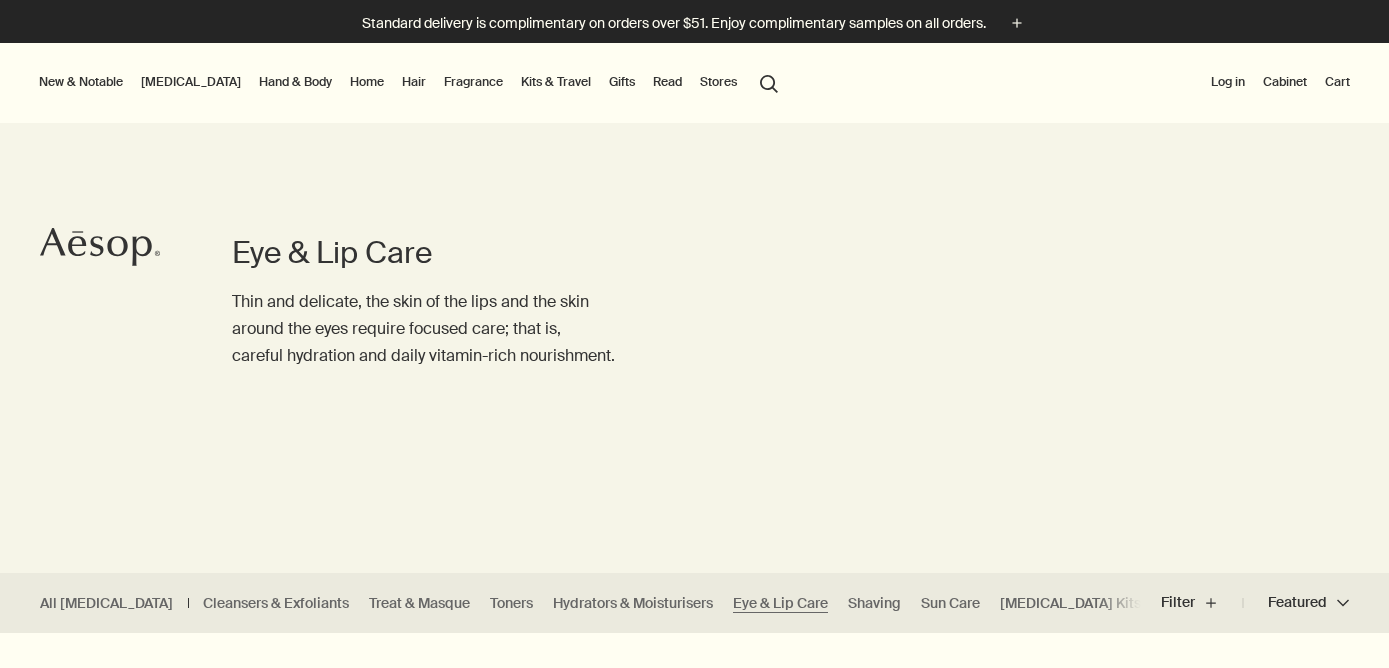 scroll, scrollTop: 0, scrollLeft: 0, axis: both 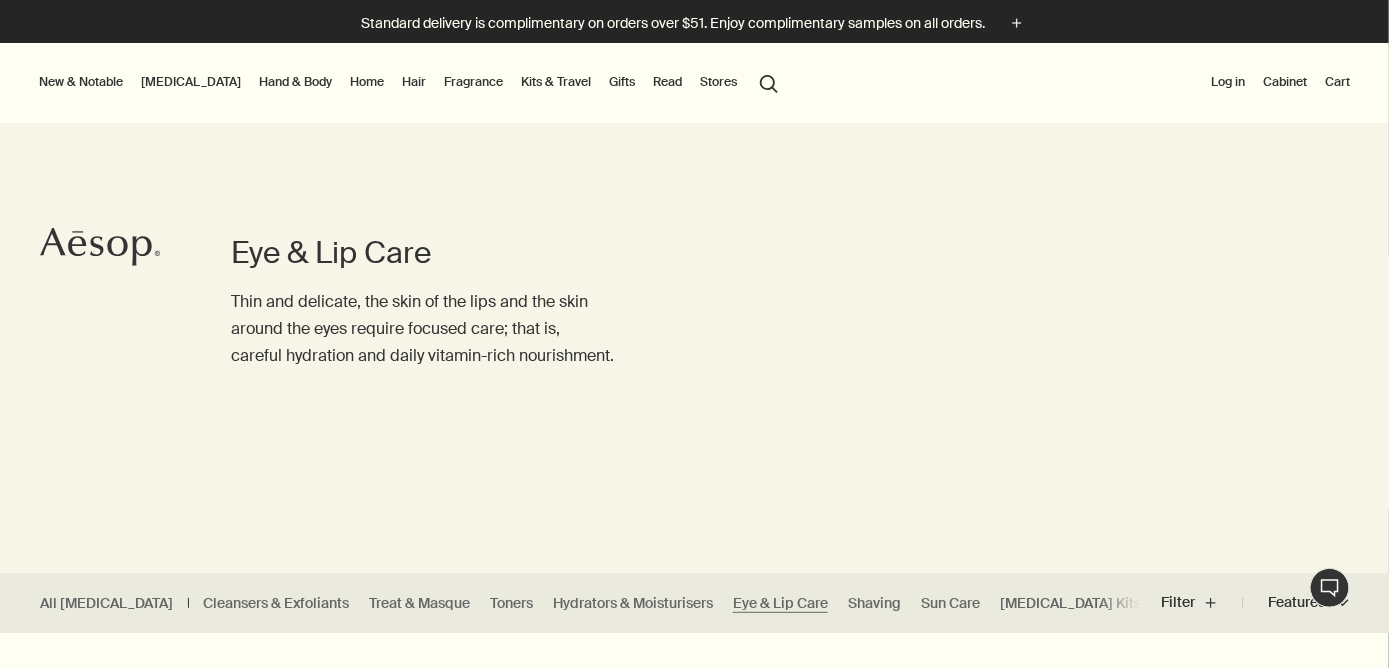 click on "Log in" at bounding box center (1228, 82) 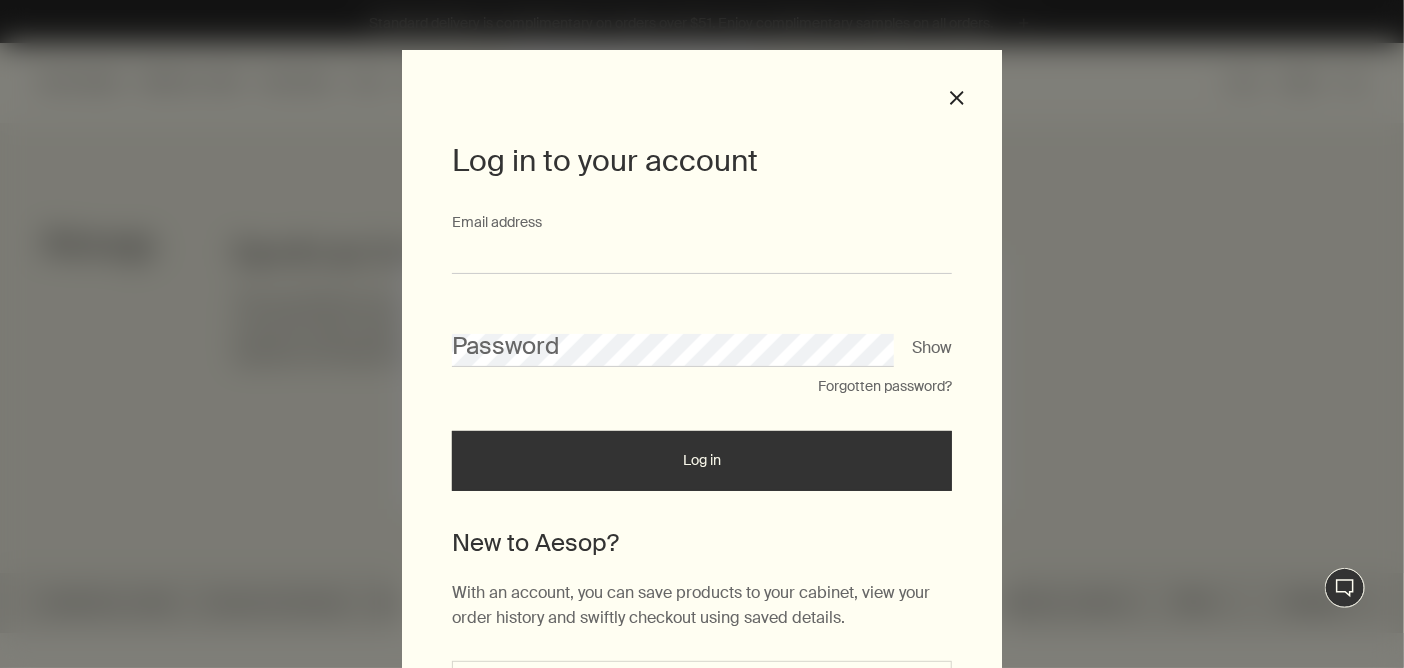 click on "Email address" at bounding box center (702, 255) 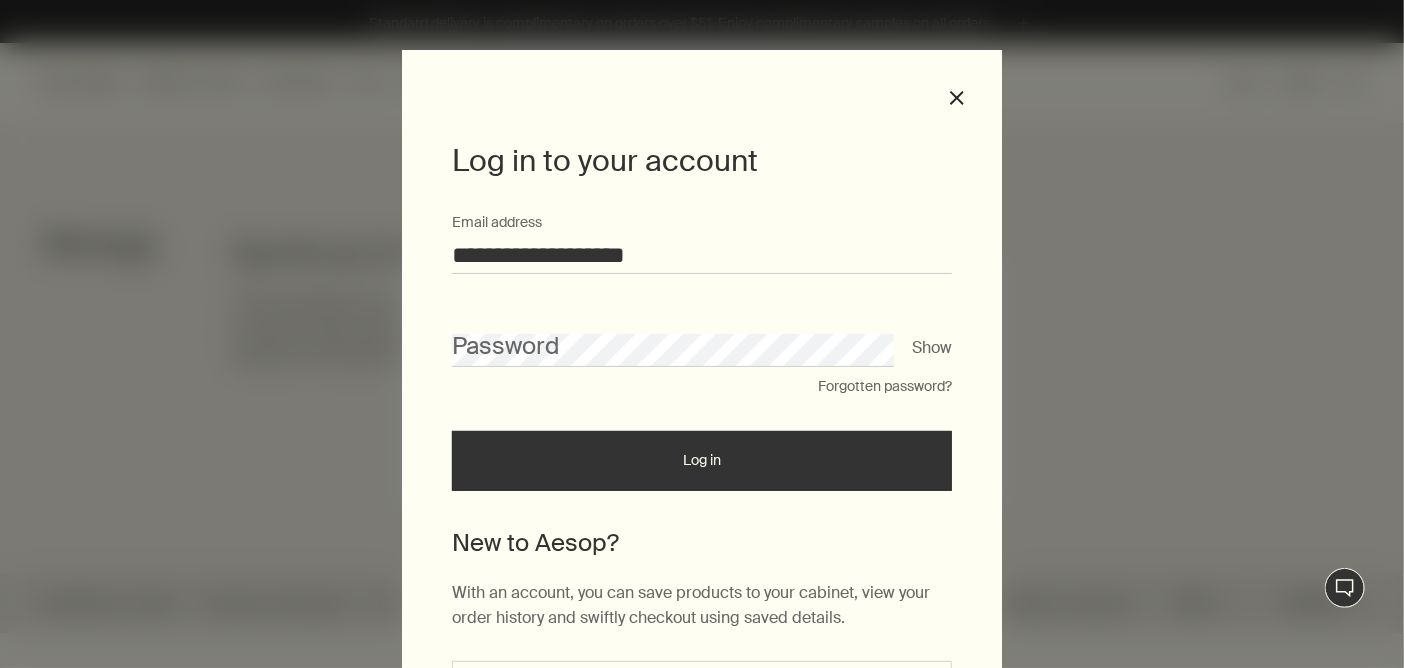 type on "**********" 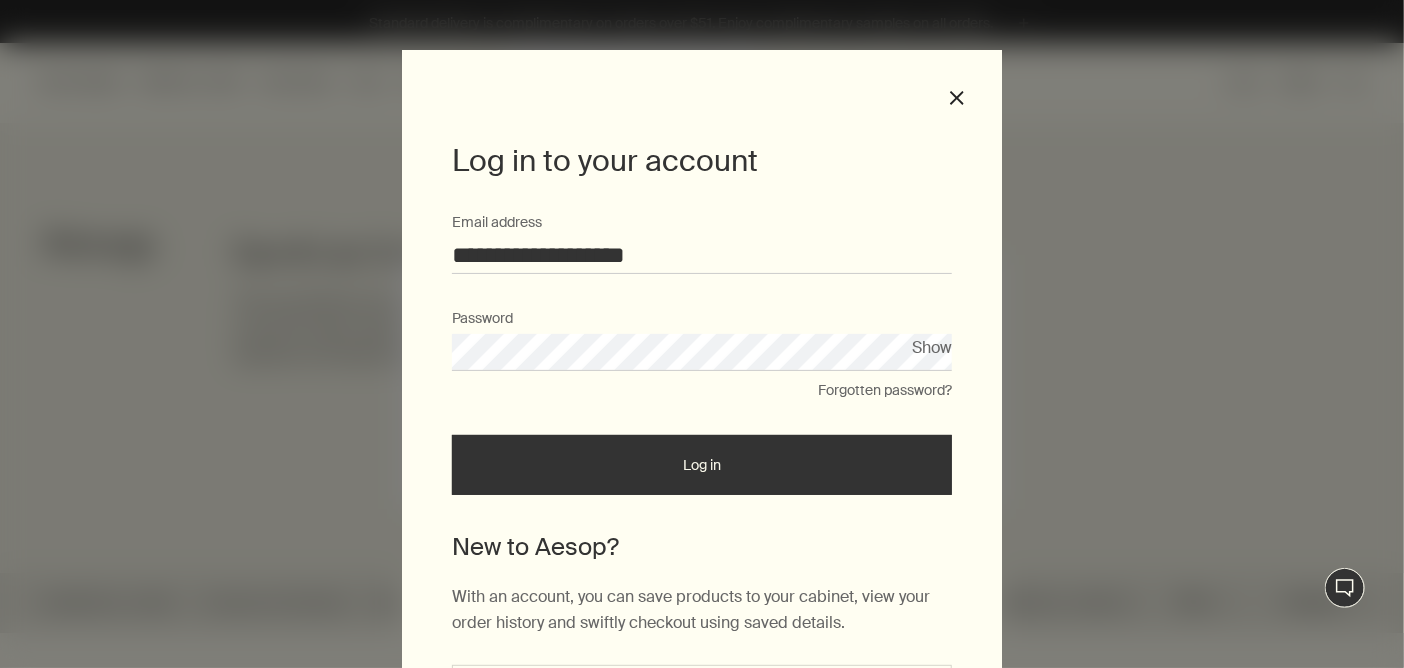 click on "Log in" at bounding box center [702, 465] 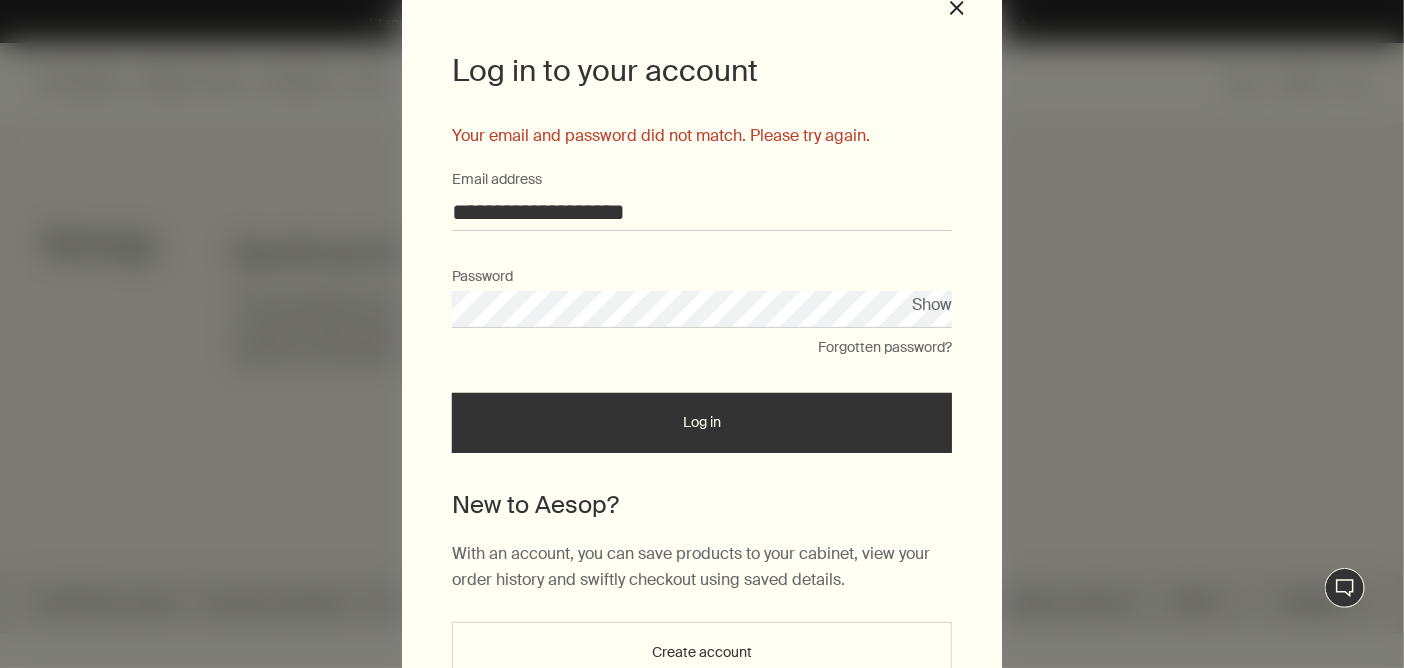 scroll, scrollTop: 100, scrollLeft: 0, axis: vertical 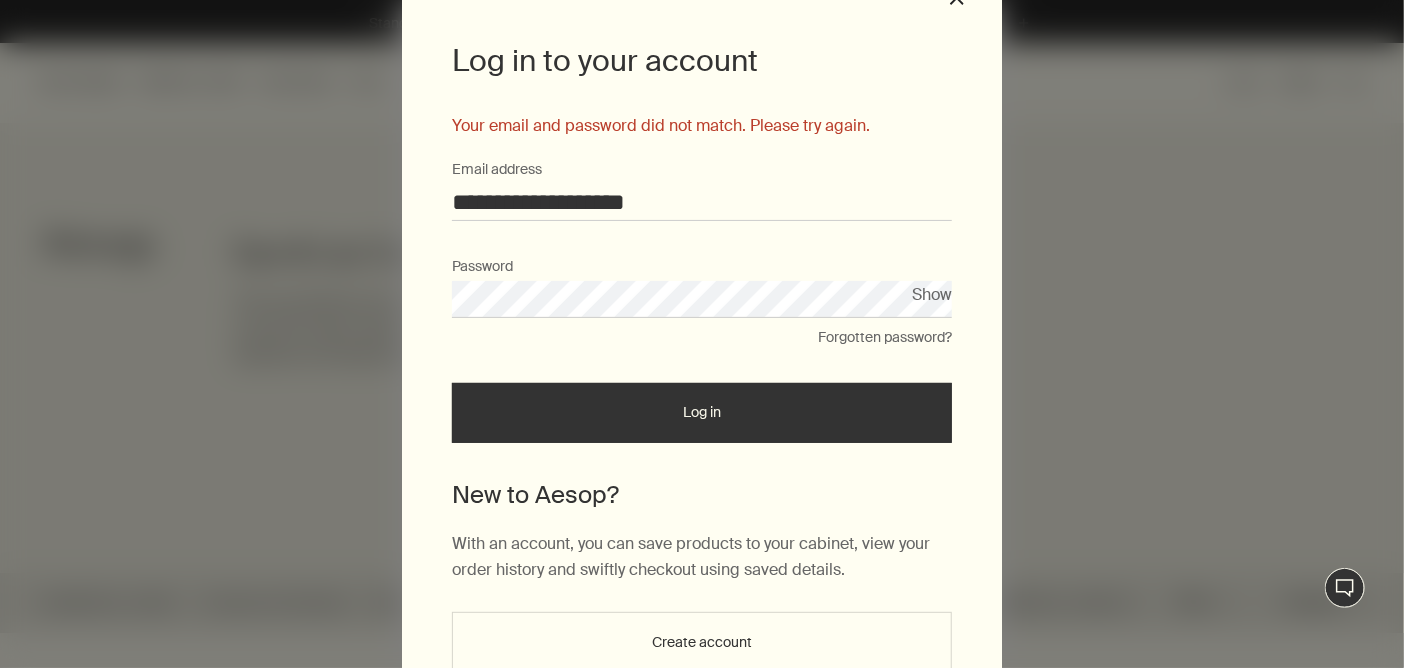click on "**********" at bounding box center (702, 334) 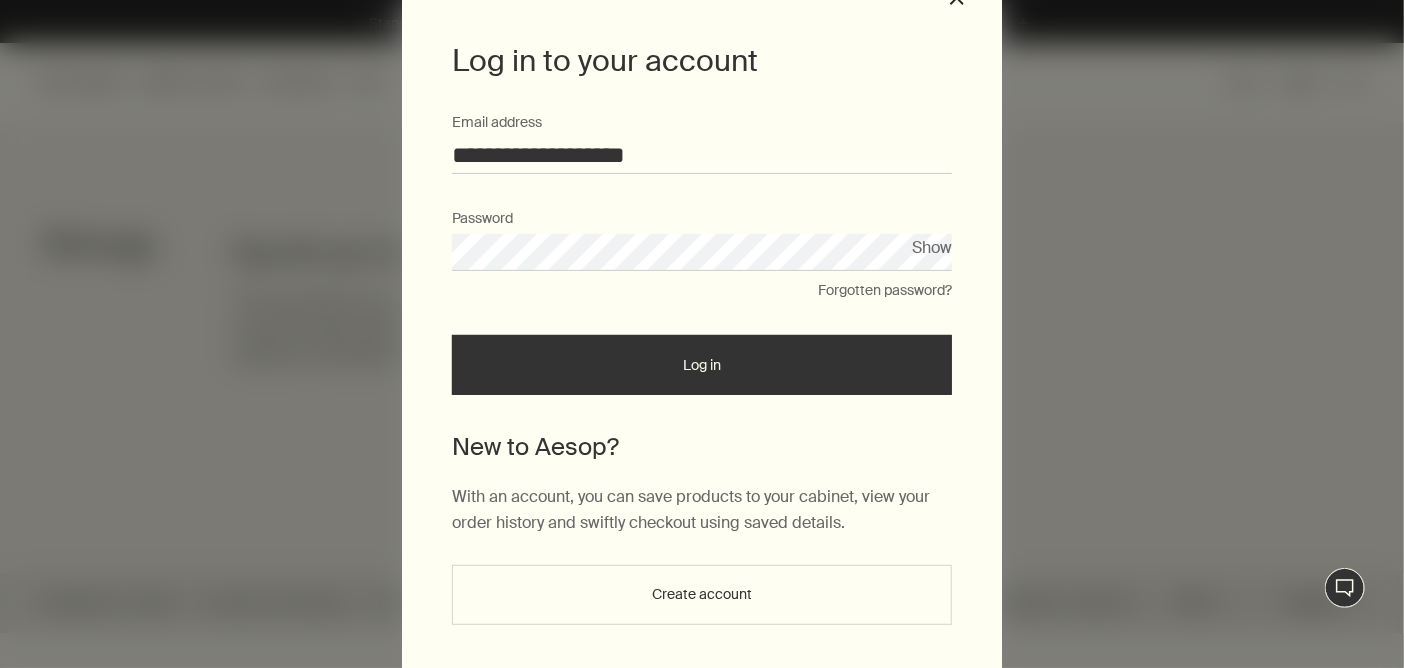 click on "Log in" at bounding box center [702, 365] 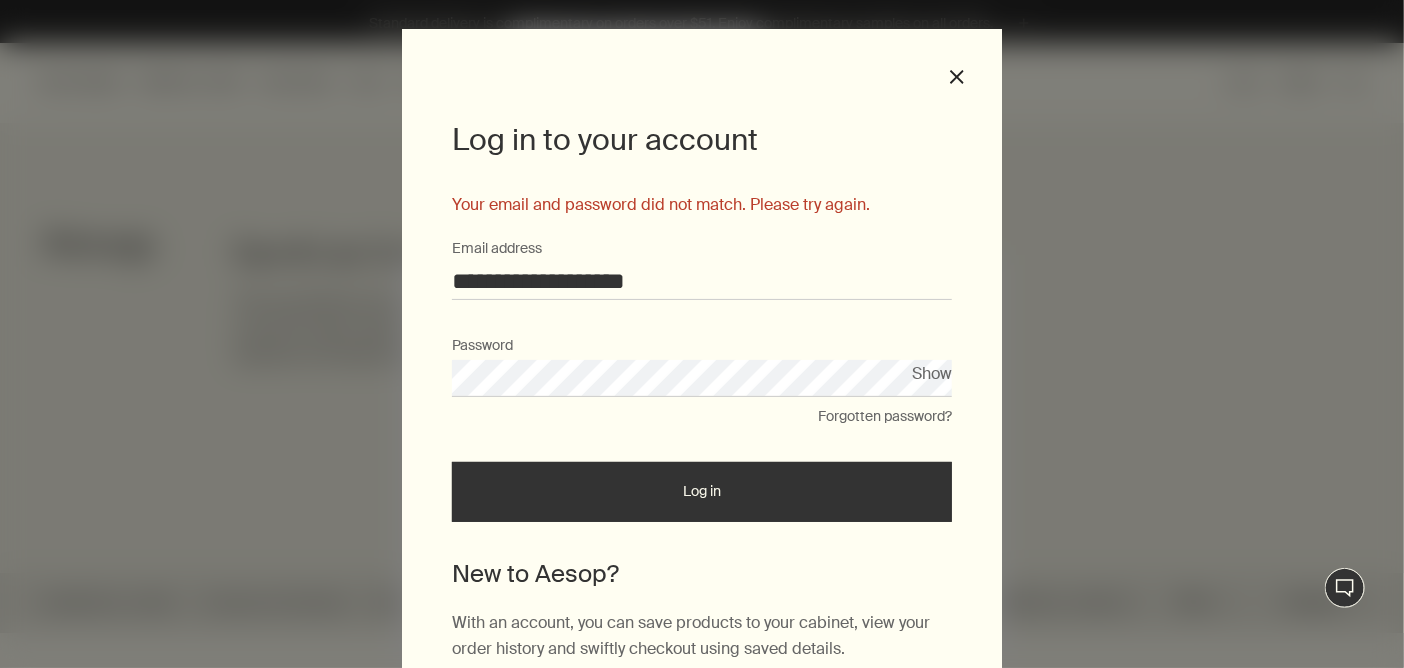 scroll, scrollTop: 0, scrollLeft: 0, axis: both 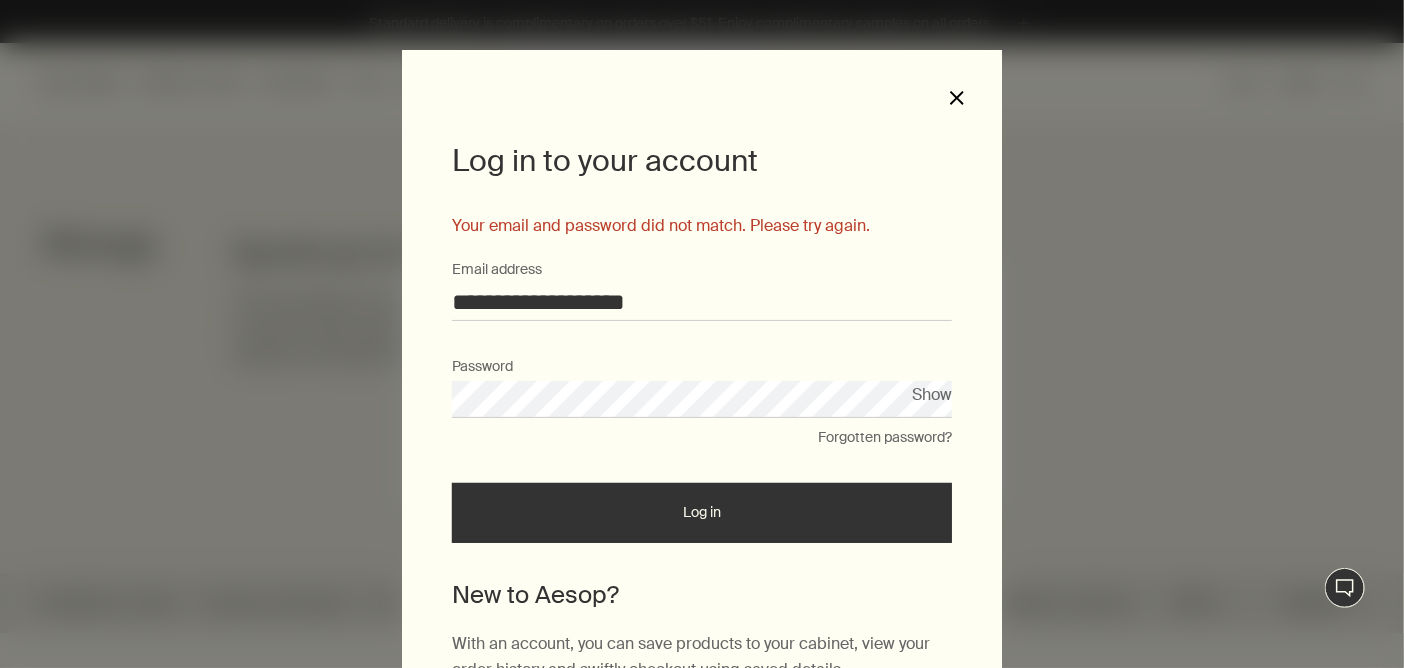click on "close" at bounding box center (957, 98) 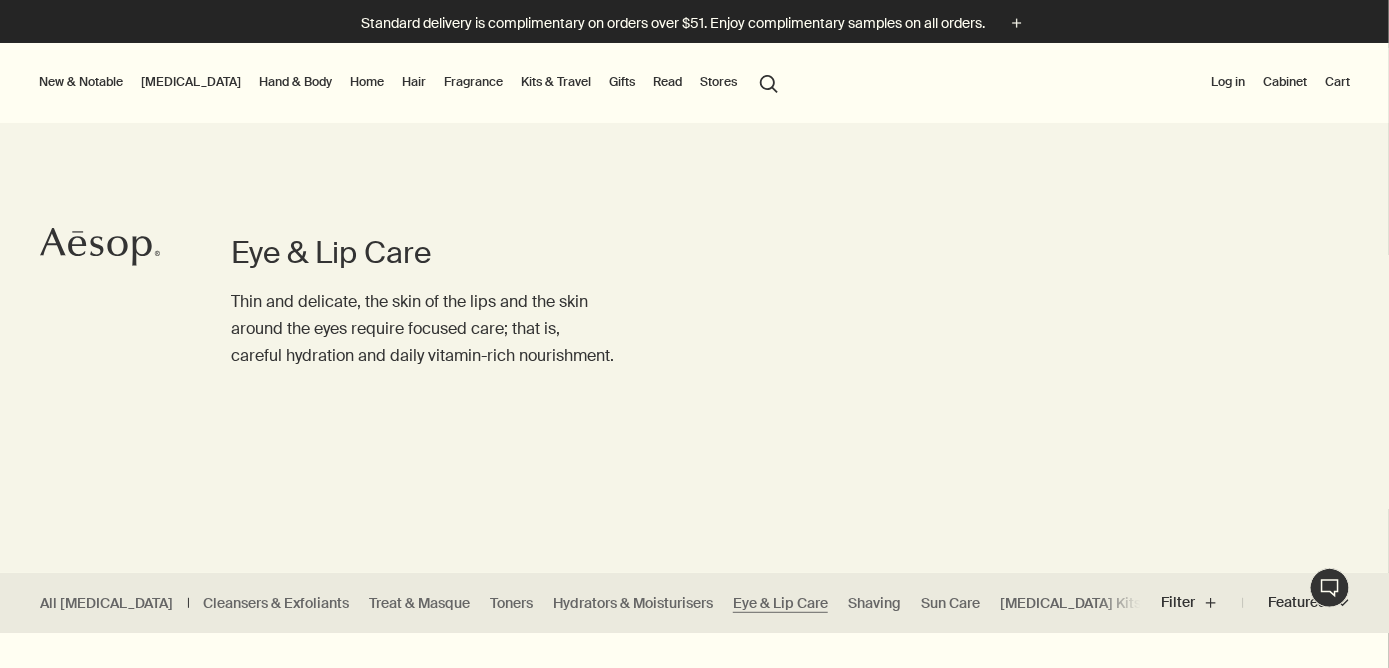 click on "Log in" at bounding box center [1228, 82] 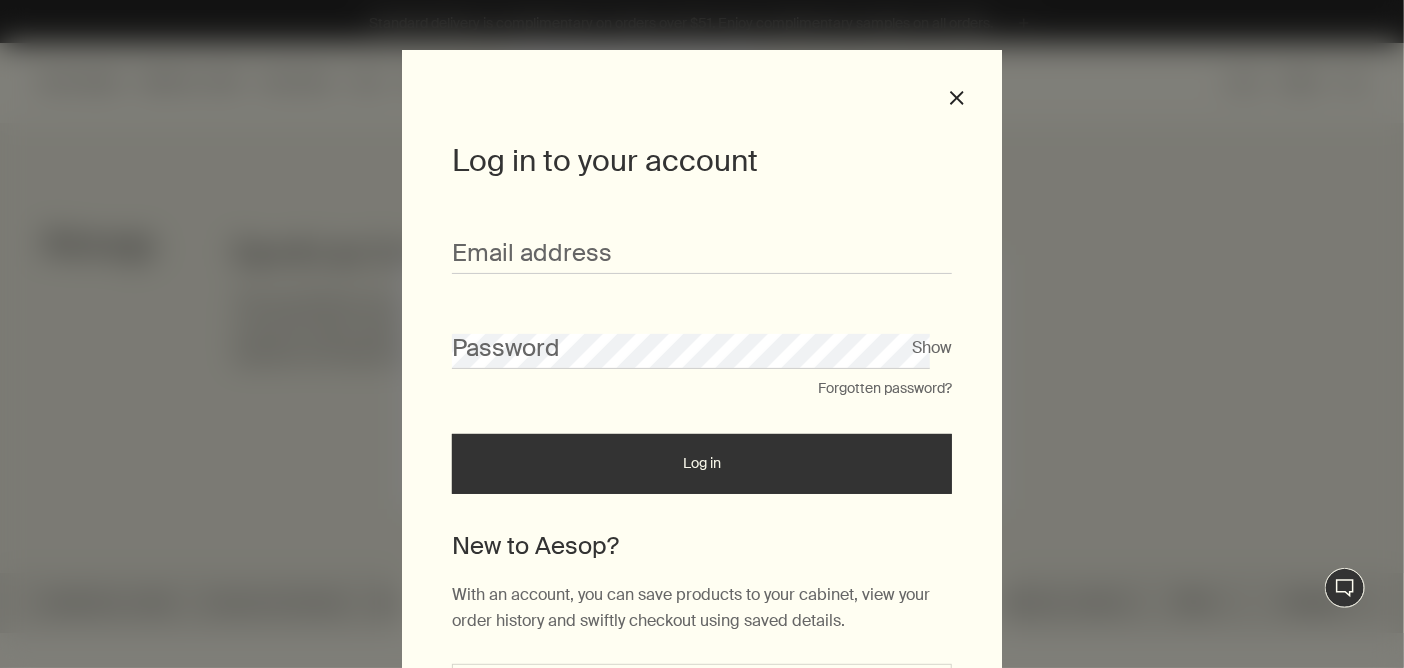 click on "Email address" at bounding box center (702, 243) 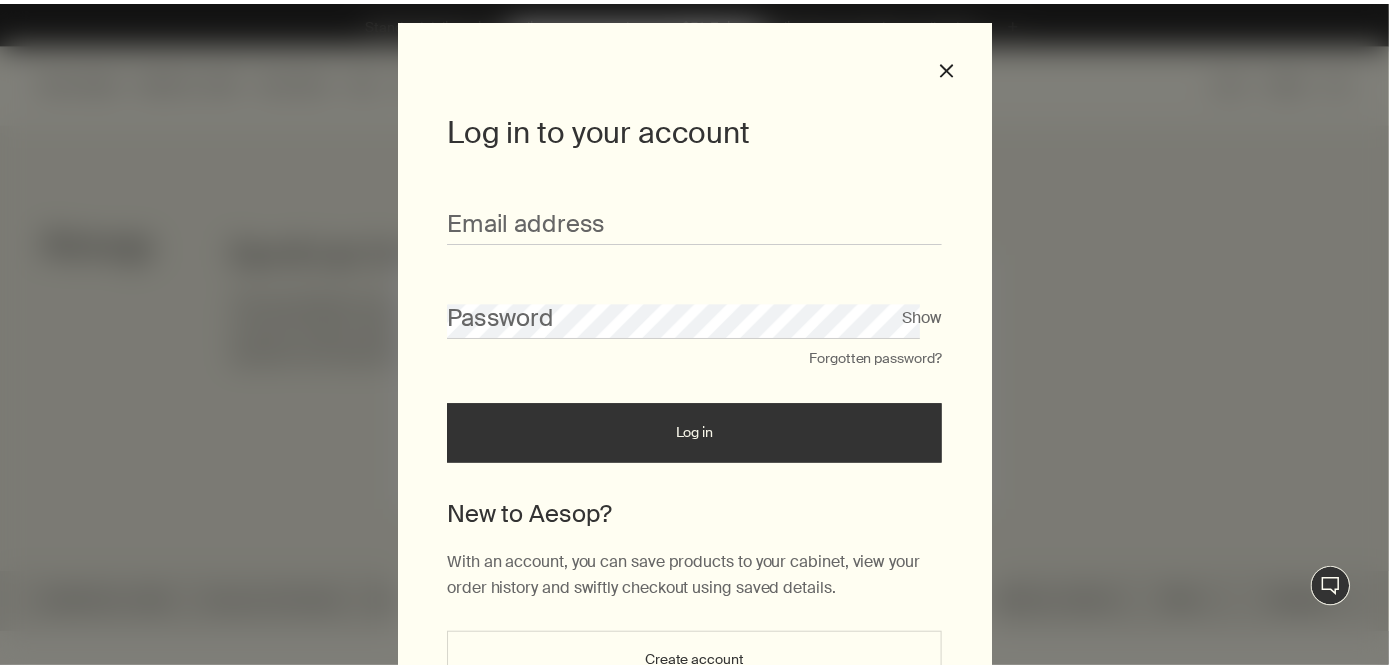 scroll, scrollTop: 0, scrollLeft: 0, axis: both 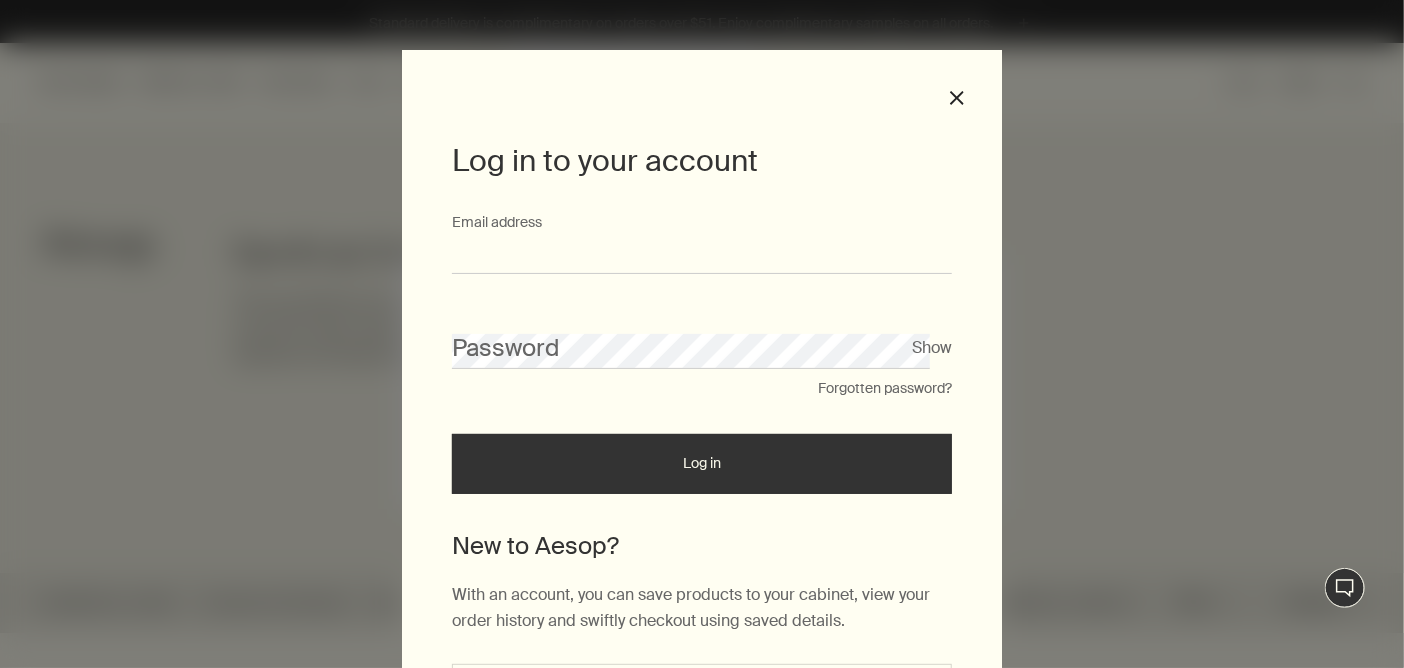 click on "Email address" at bounding box center [702, 255] 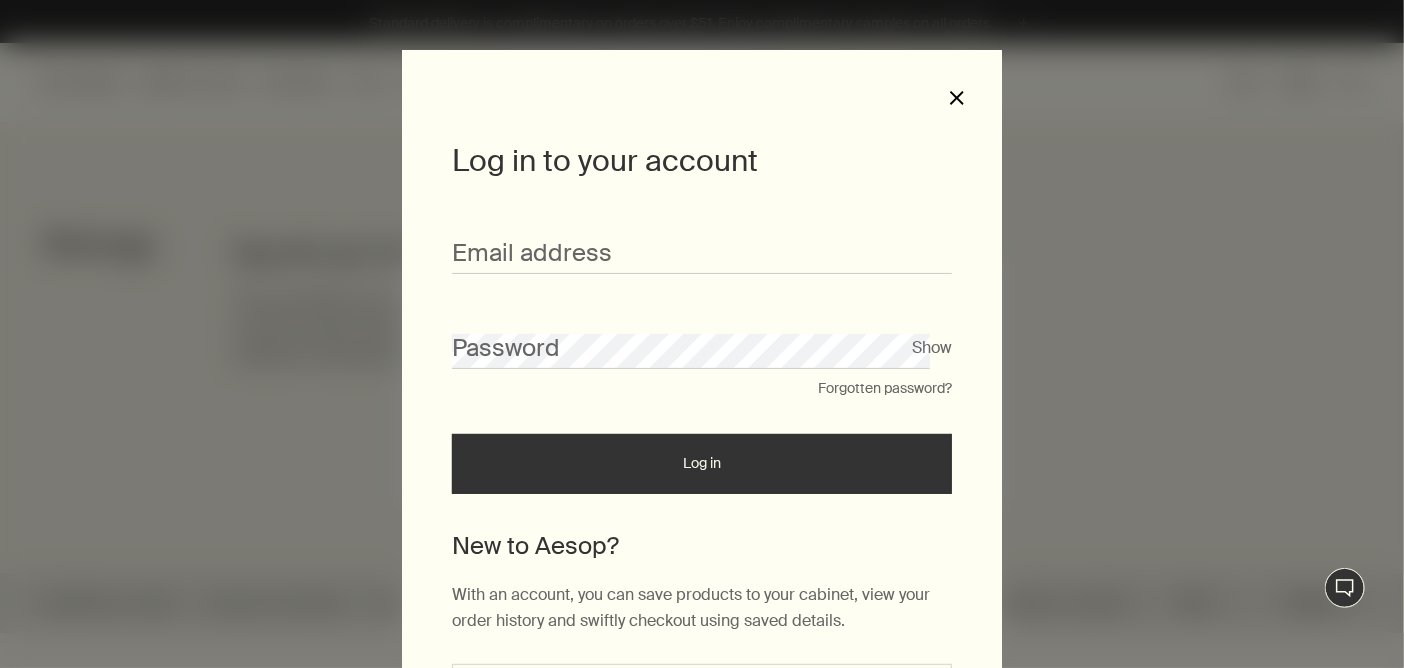click on "close" at bounding box center (957, 98) 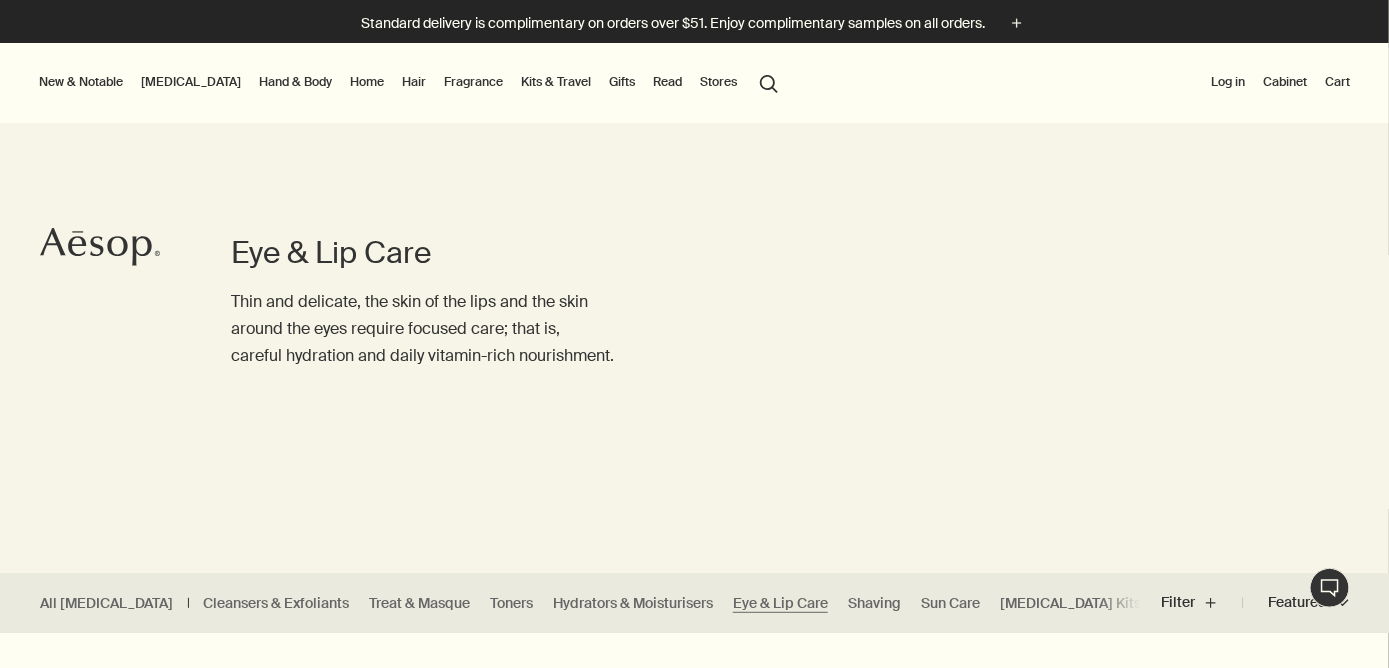 click on "Live Assistance" at bounding box center (1330, 588) 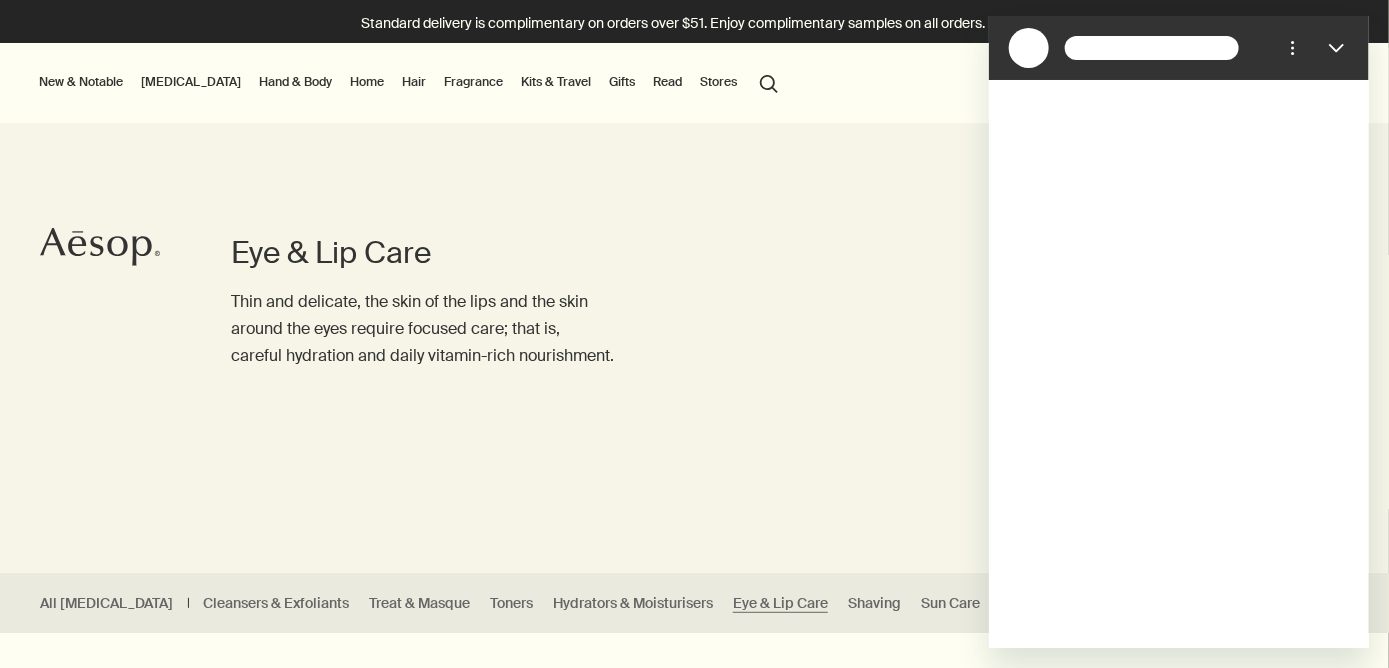 scroll, scrollTop: 0, scrollLeft: 0, axis: both 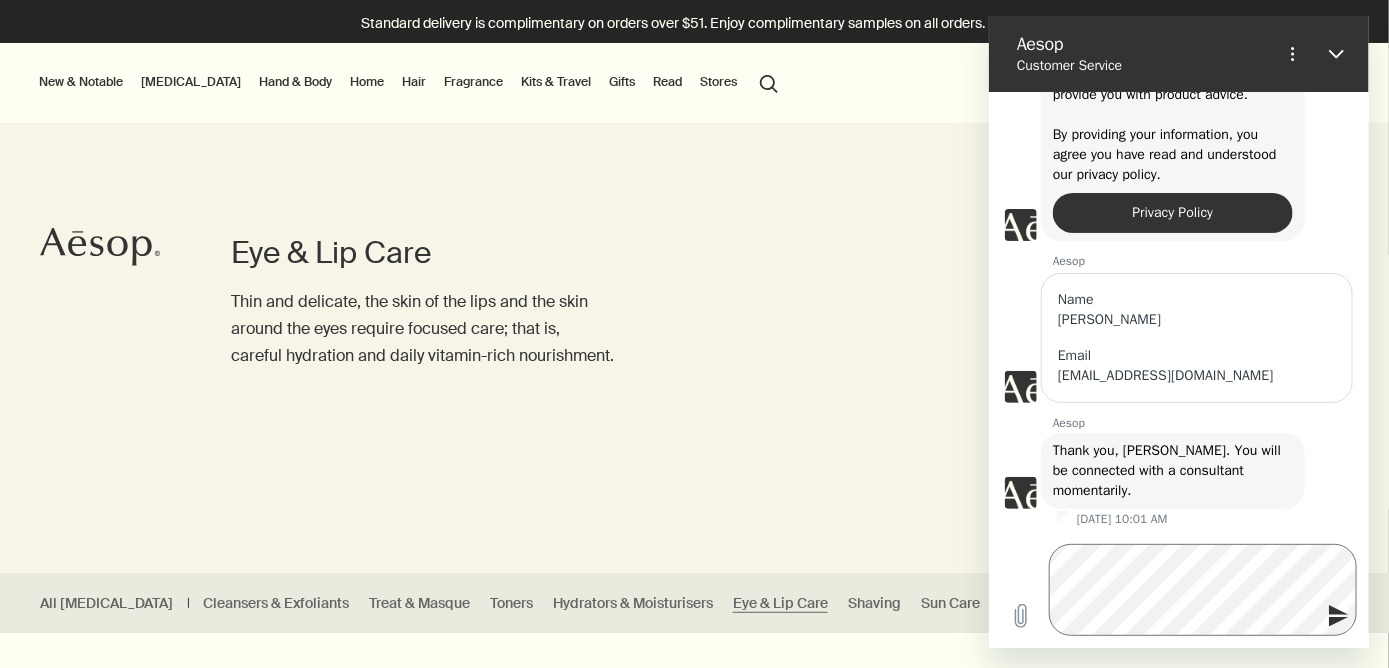 click 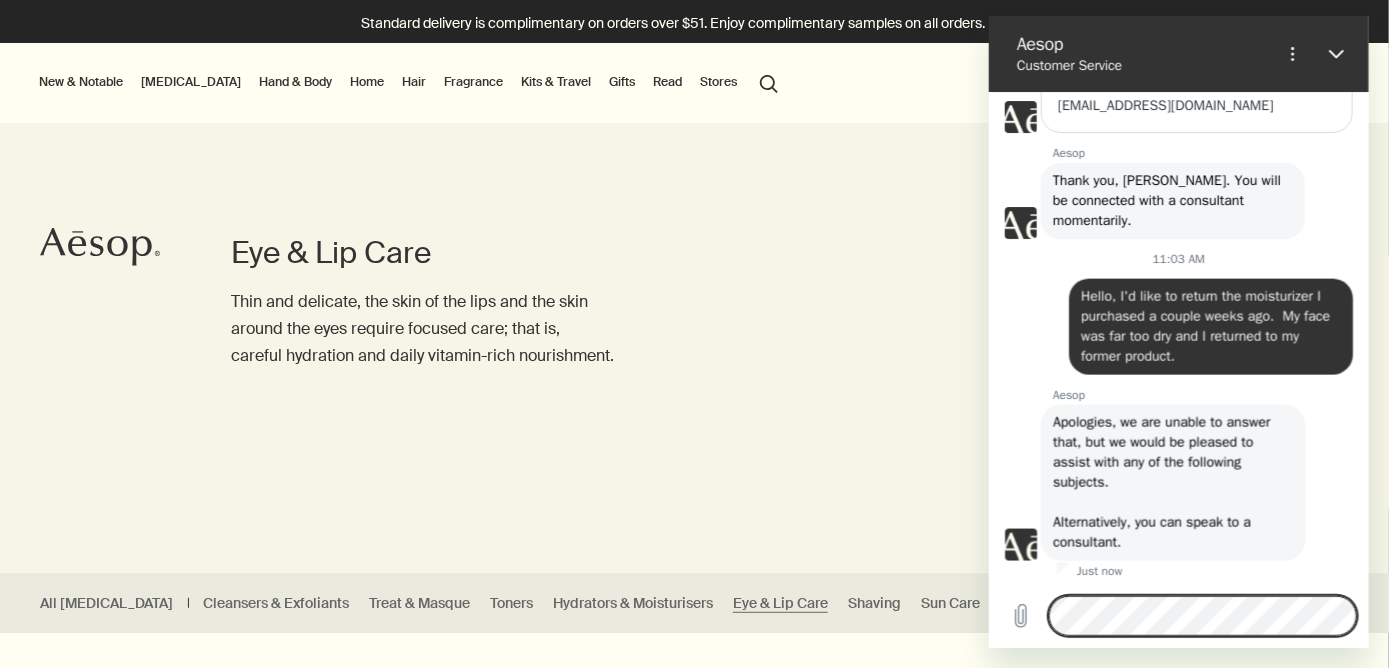 scroll, scrollTop: 928, scrollLeft: 0, axis: vertical 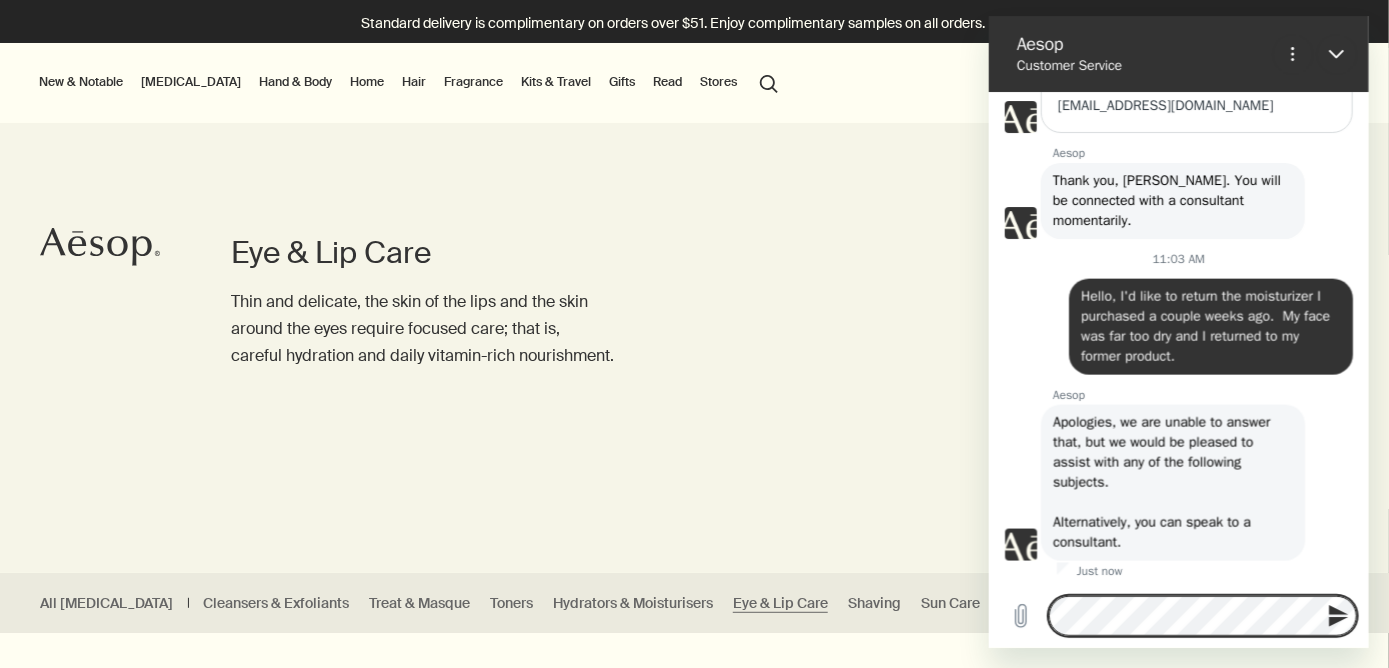 click 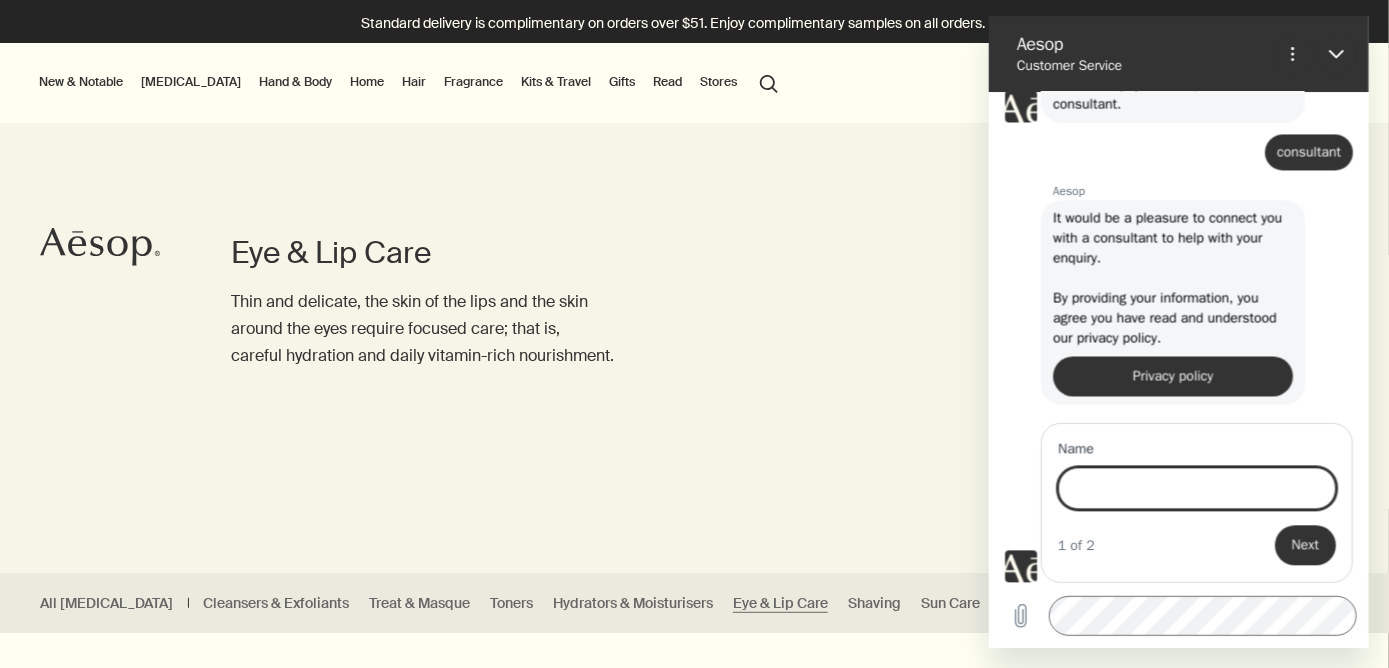 scroll, scrollTop: 1597, scrollLeft: 0, axis: vertical 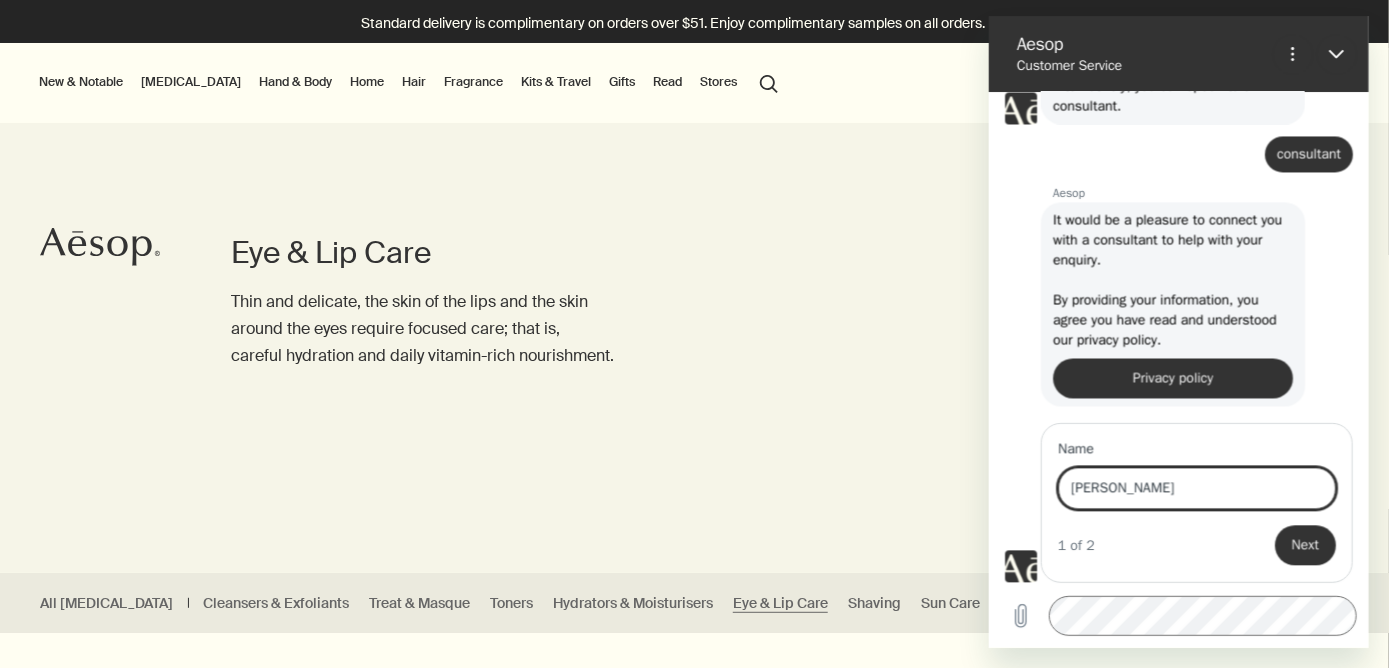 type on "[PERSON_NAME]" 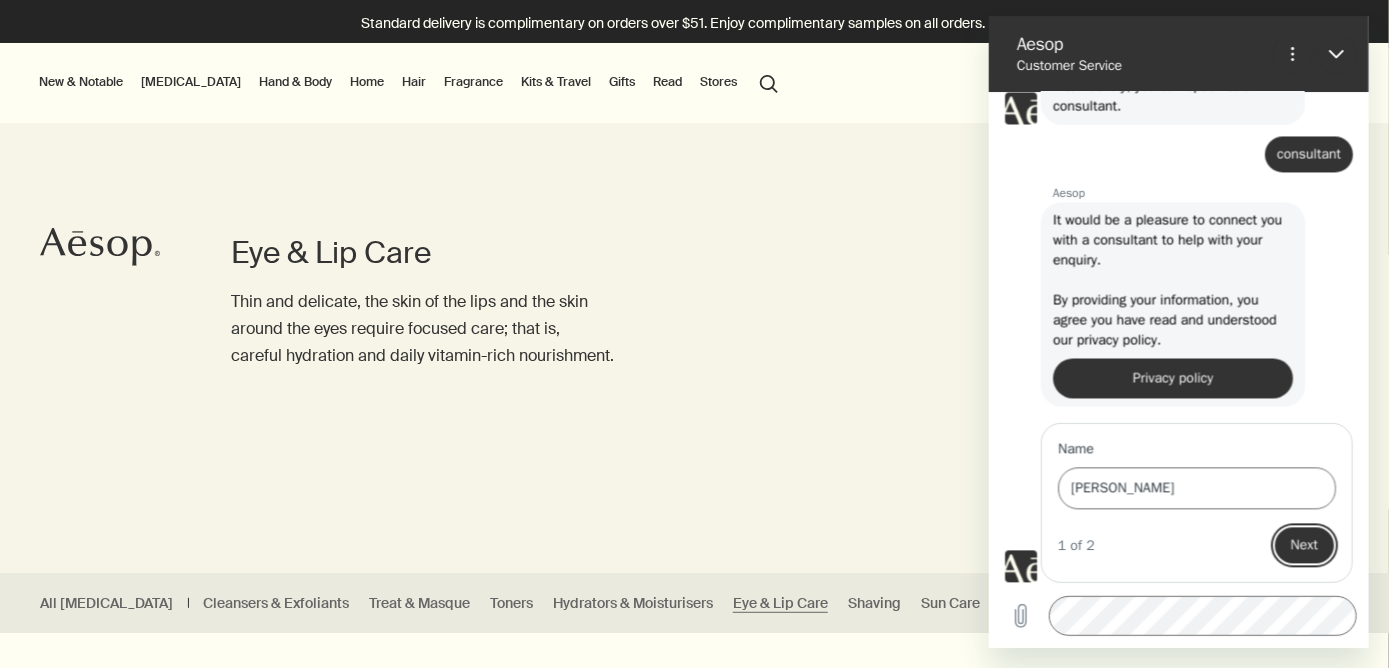 type 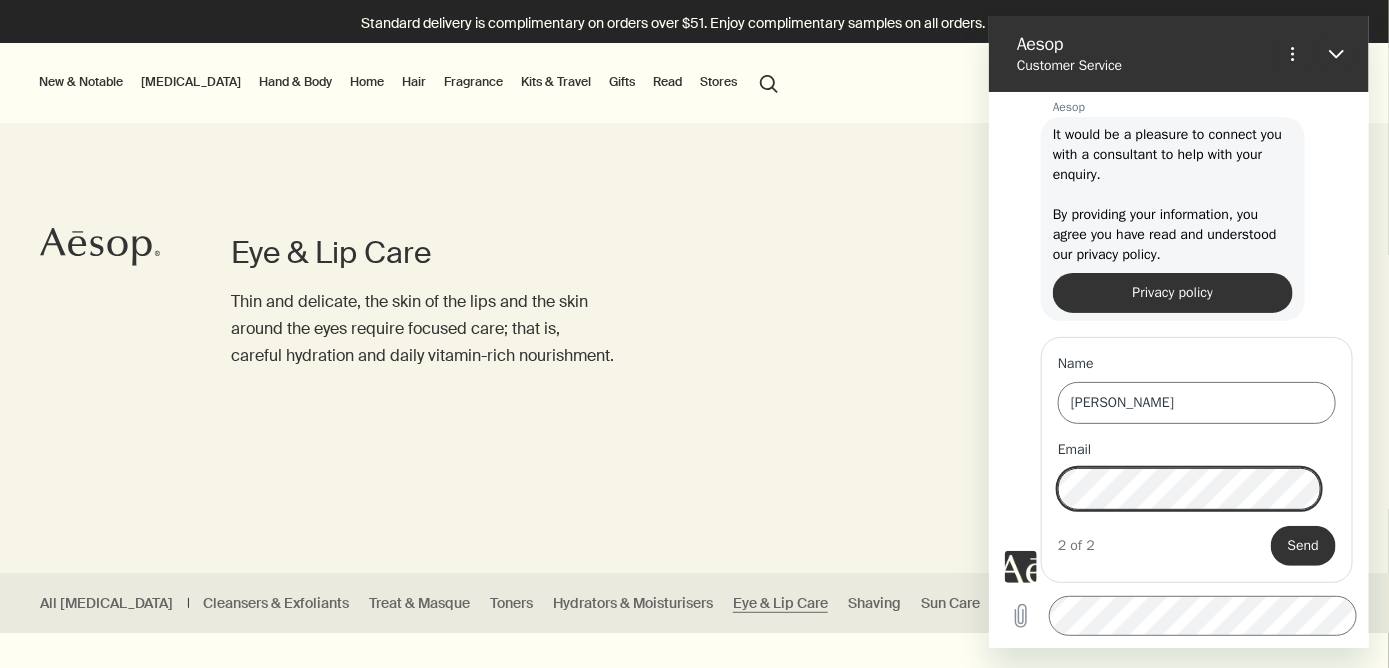 scroll, scrollTop: 1682, scrollLeft: 0, axis: vertical 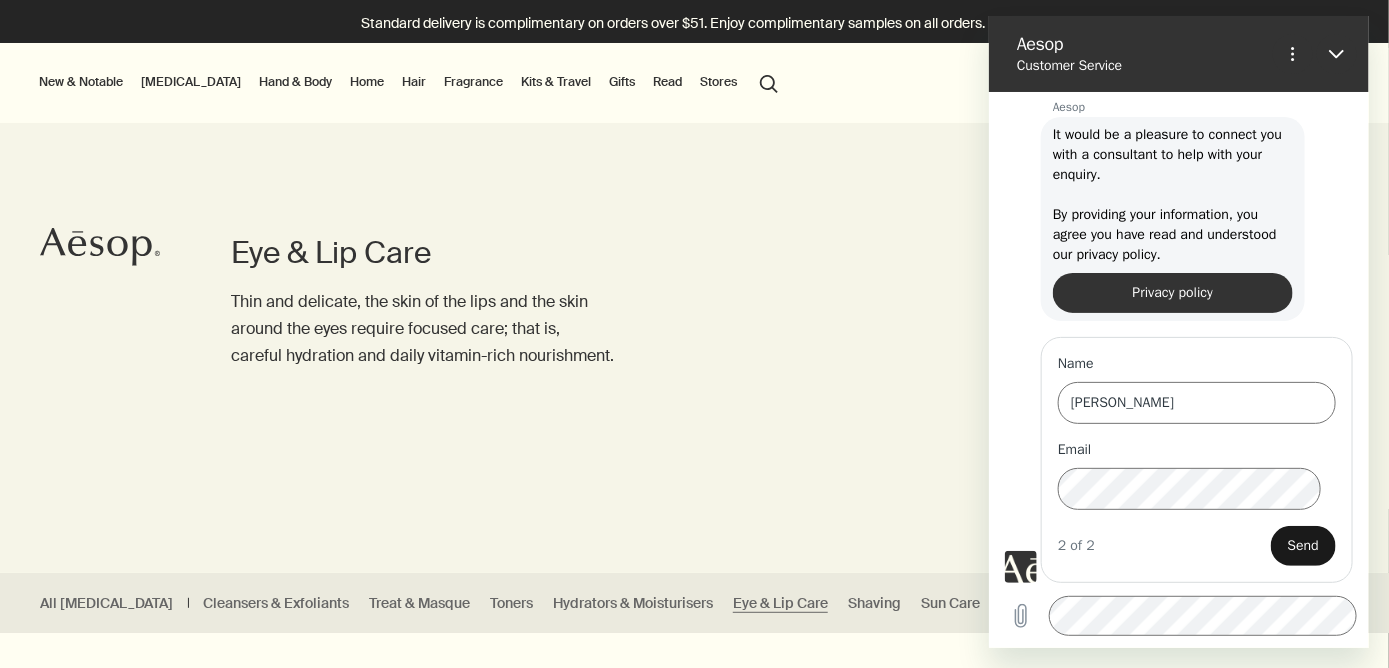 click on "Send" at bounding box center (1302, 546) 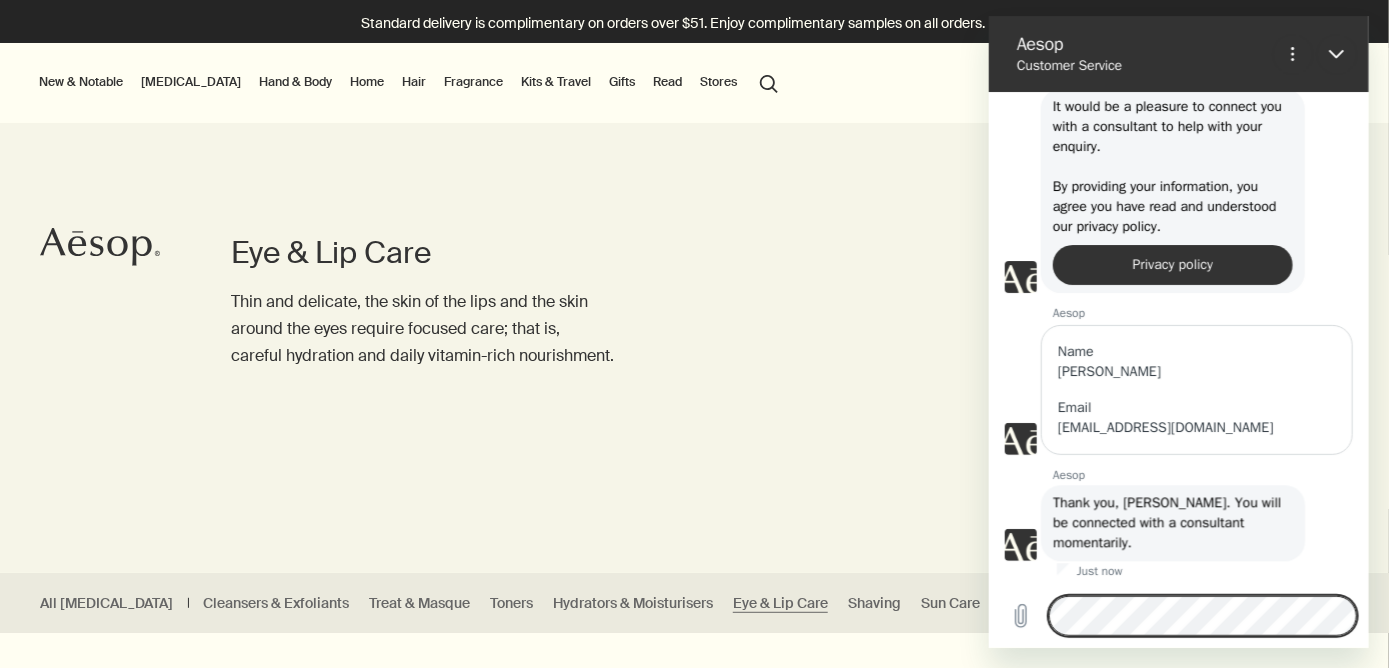 scroll, scrollTop: 1711, scrollLeft: 0, axis: vertical 